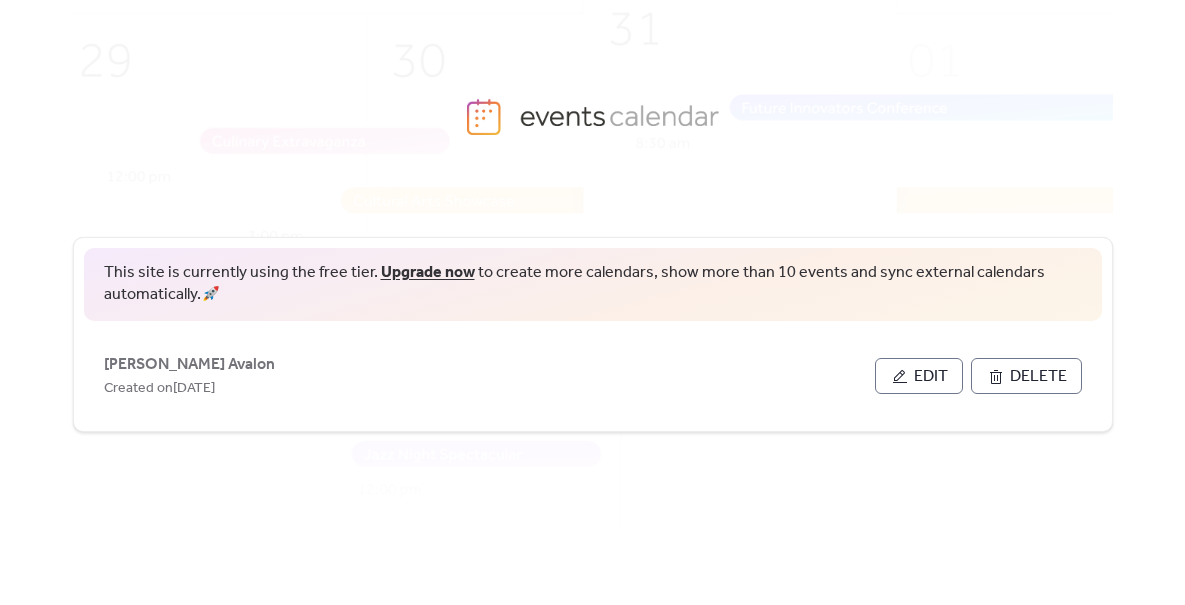 scroll, scrollTop: 0, scrollLeft: 0, axis: both 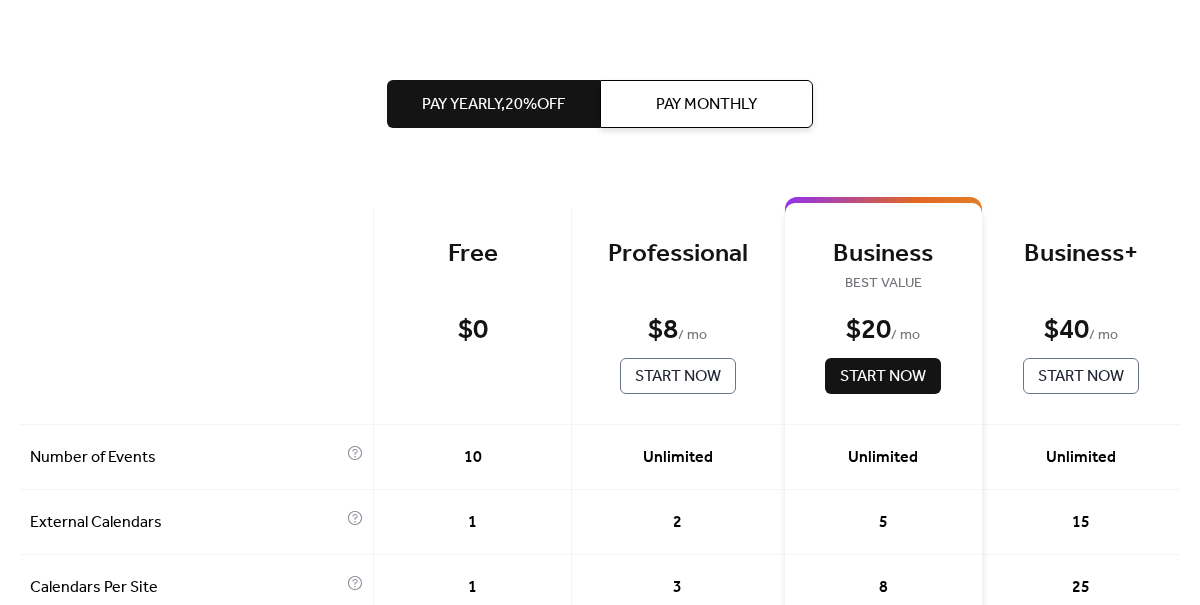 click on "Pay Yearly,  20%  off Pay Monthly Free $ 0 Start Now Professional $ 8 / mo Start Now Business BEST VALUE $ 20 / mo Start Now Business+ $ 40 / mo Start Now Number of Events 10 Unlimited Unlimited Unlimited External Calendars 1 2 5 15 Calendars Per Site 1 3 8 25 Guest events 100 500 Custom Start Date Automatic Syncing with External Calendars Collect RSVPs 50 200 1,000 Calendar Subscribers 100 1,000 5,000 Remove Events Calendar Branding Default to Local Timezone Allow Visitors to Change Timezones Allow Multiple Views Expanded Month Layout Categories Google Calendar Images Priority Support Monthly Views 1,000 100,000 500,000 1,500,000 $ 0 Start Now $ 8 / month Start Now $ 20 / month Start Now $ 40 / month Start Now" at bounding box center [600, 868] 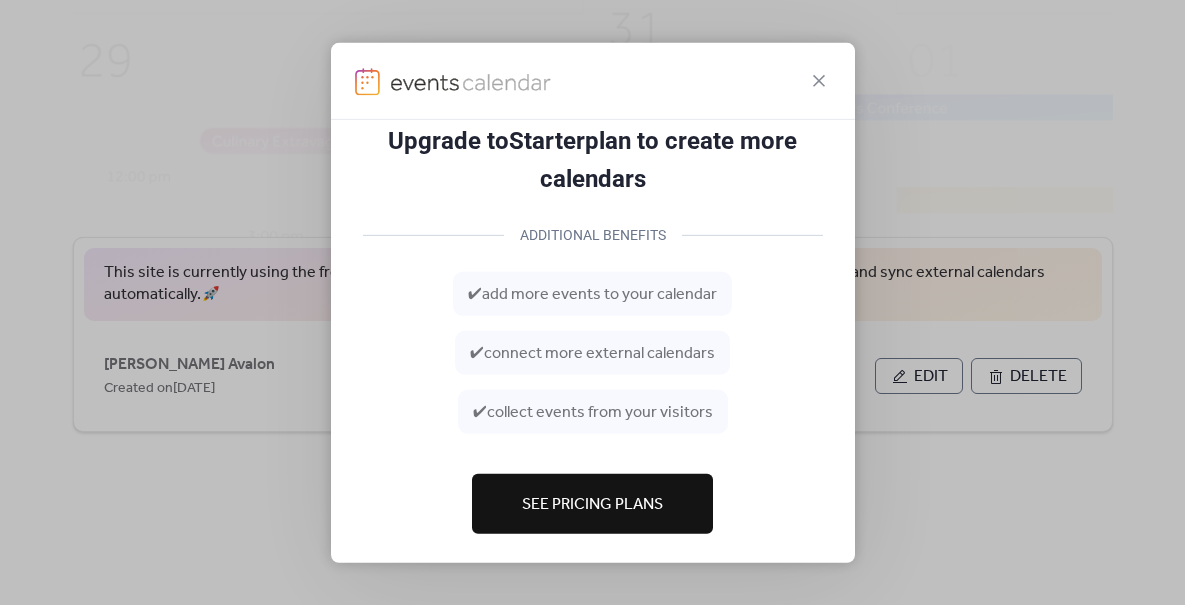 scroll, scrollTop: 33, scrollLeft: 0, axis: vertical 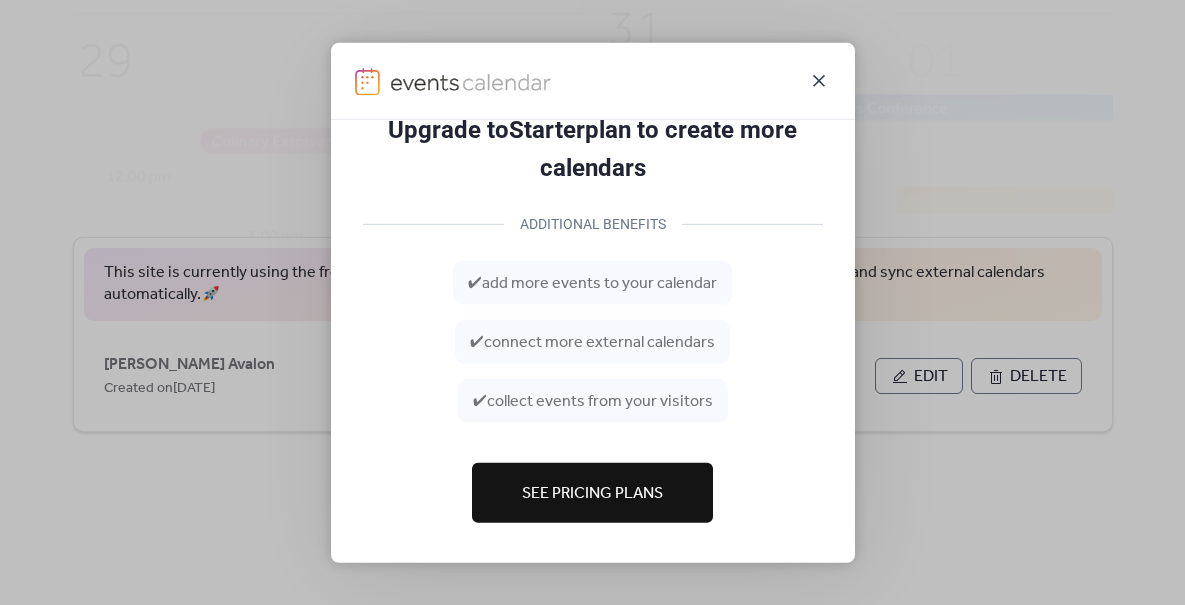 click 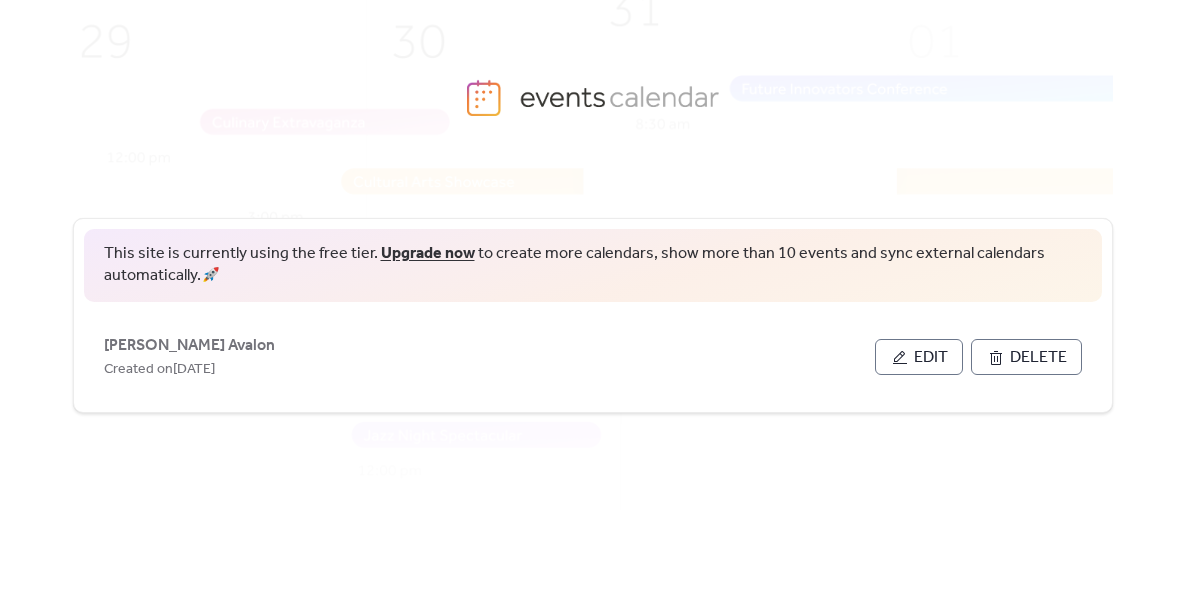 scroll, scrollTop: 34, scrollLeft: 0, axis: vertical 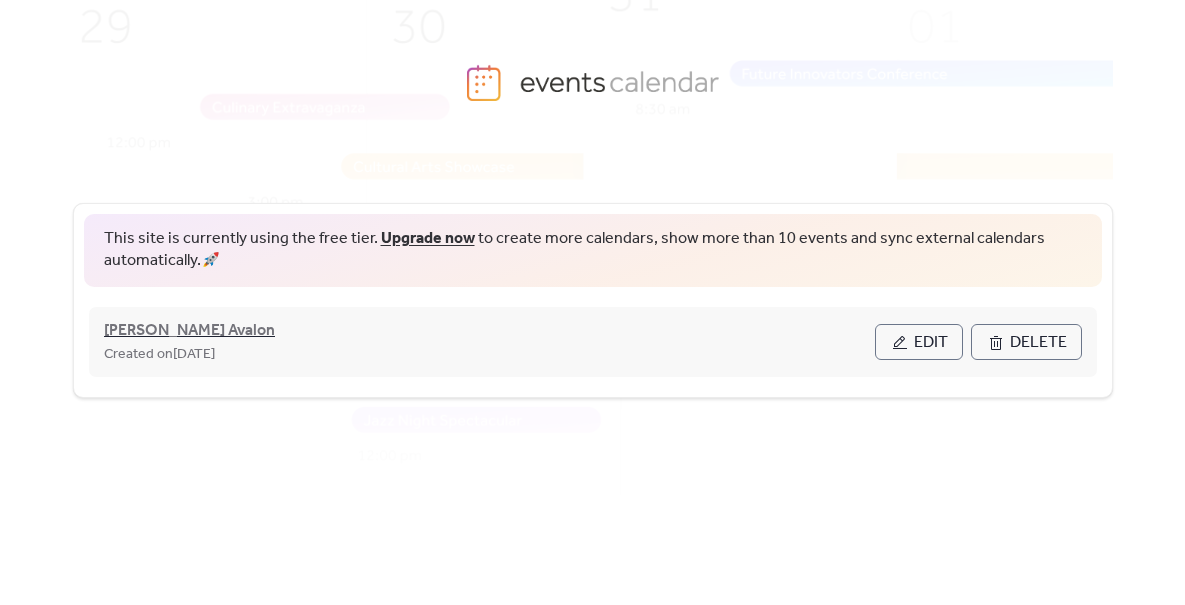 click on "[PERSON_NAME] Avalon" at bounding box center [189, 331] 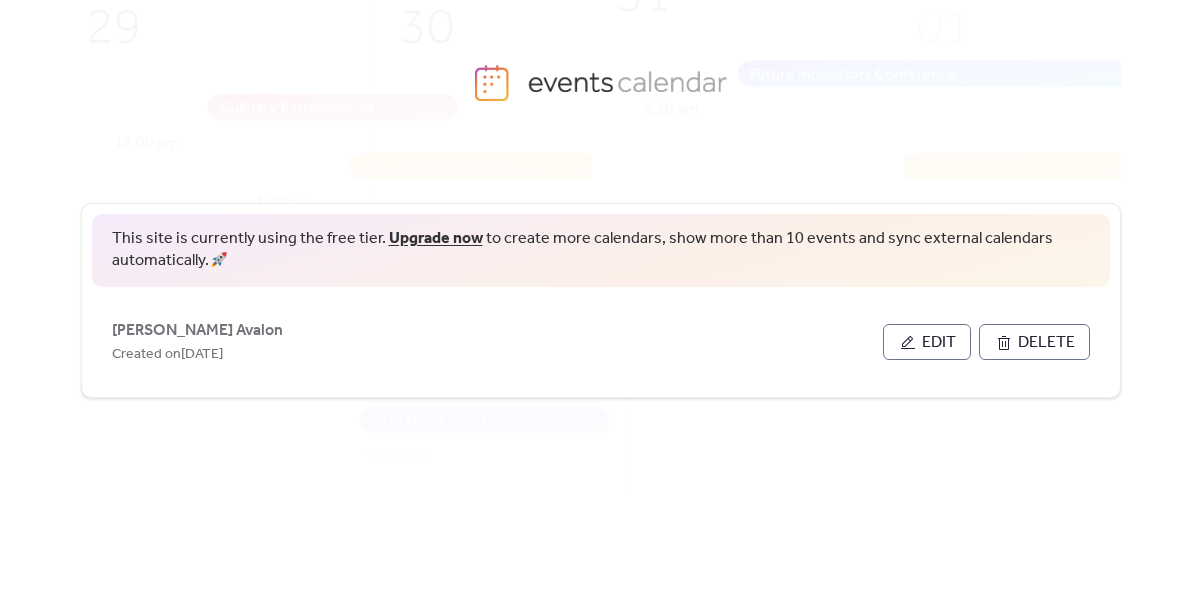 scroll, scrollTop: 0, scrollLeft: 0, axis: both 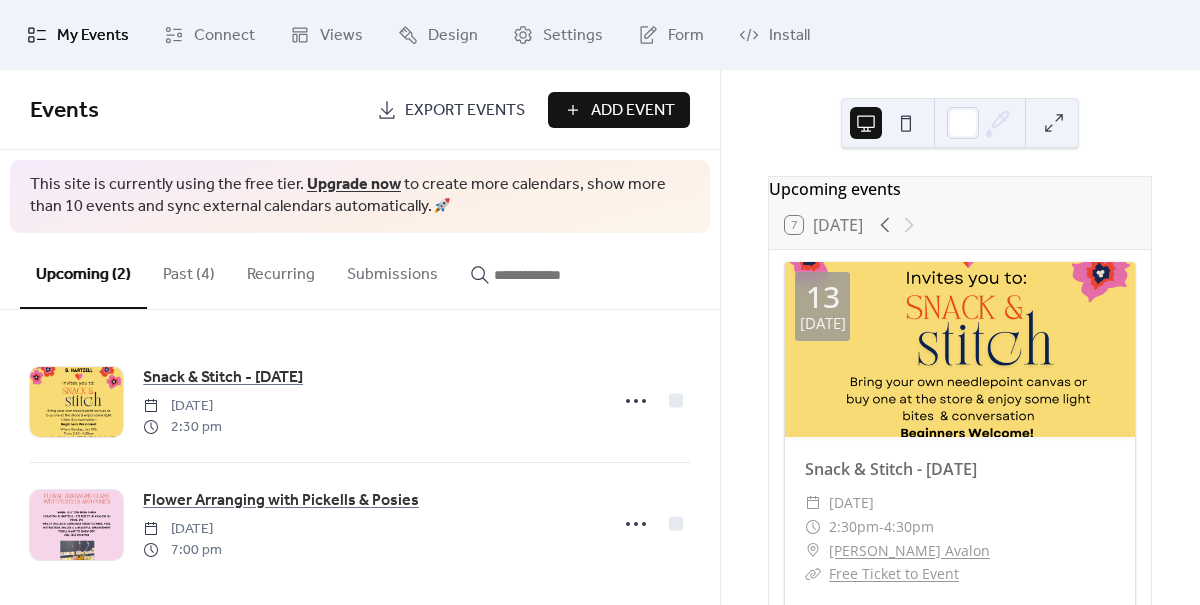 click on "Add Event" at bounding box center (633, 111) 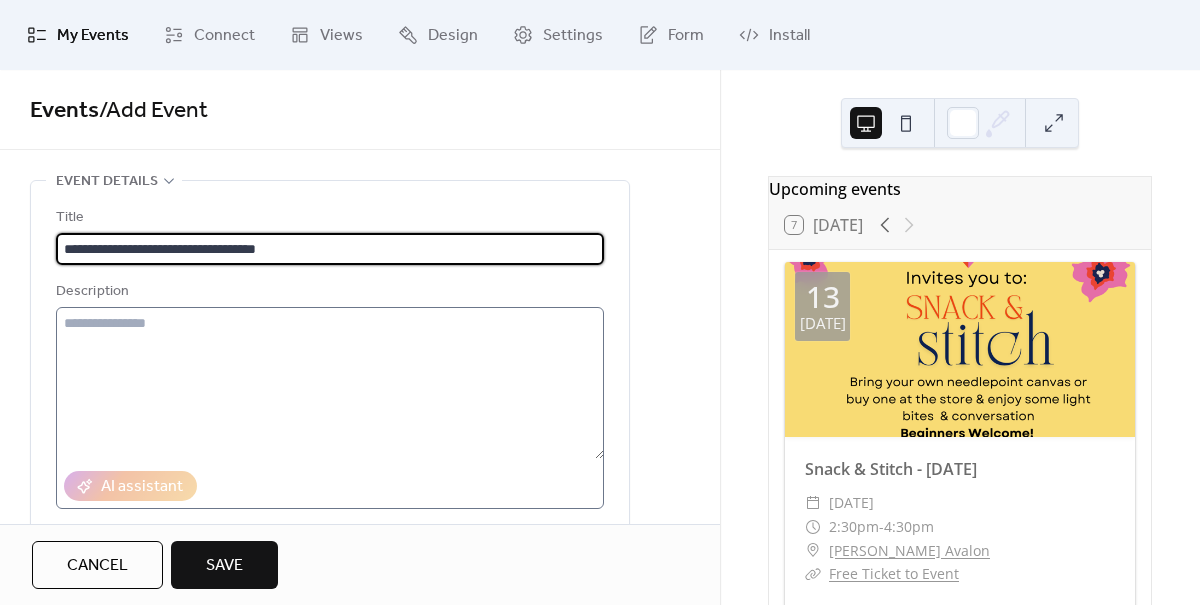 type on "**********" 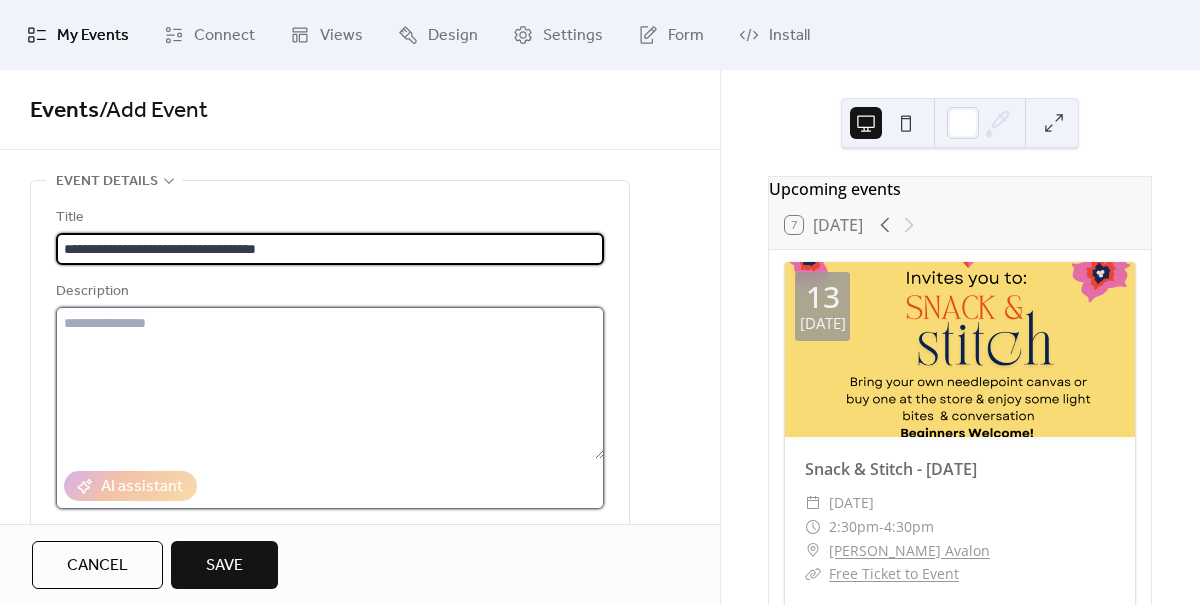 click at bounding box center [330, 383] 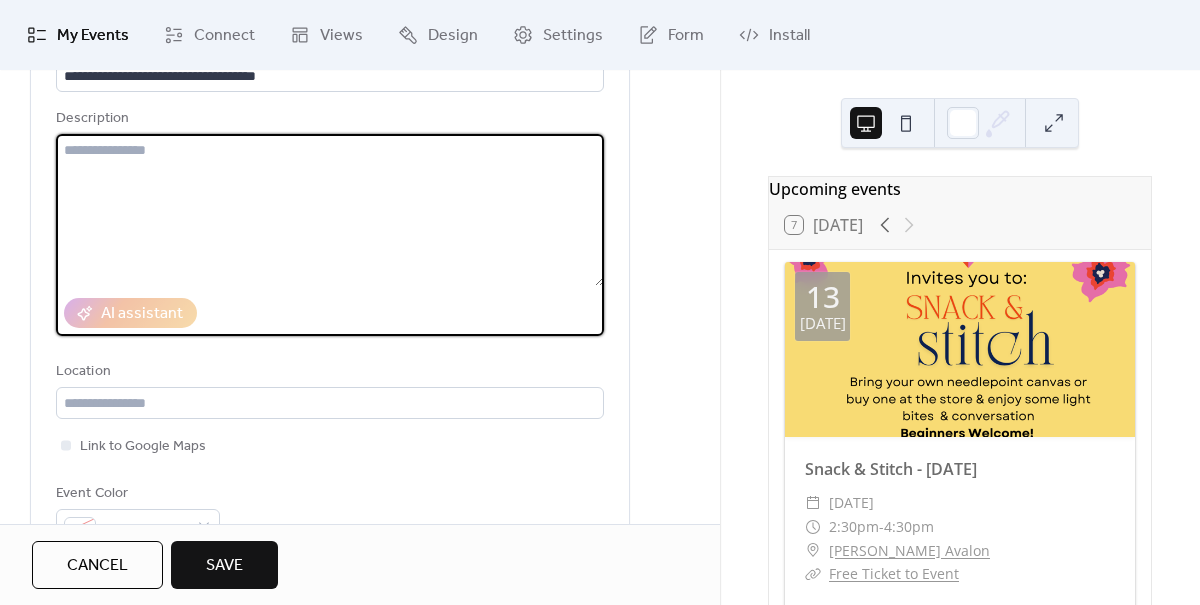 scroll, scrollTop: 249, scrollLeft: 0, axis: vertical 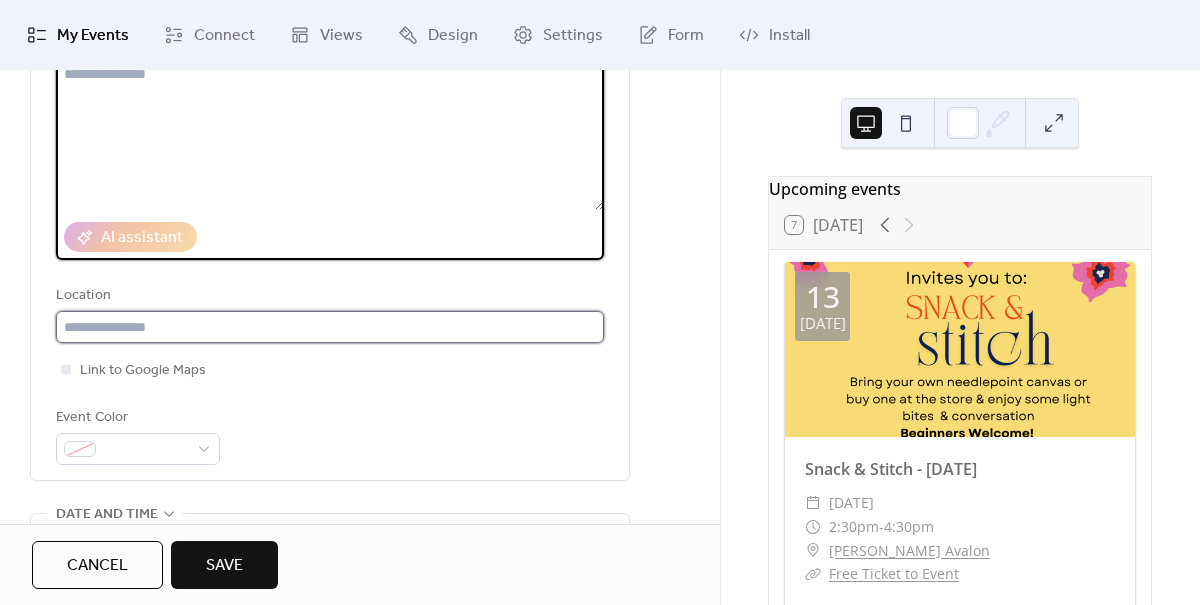 click at bounding box center [330, 327] 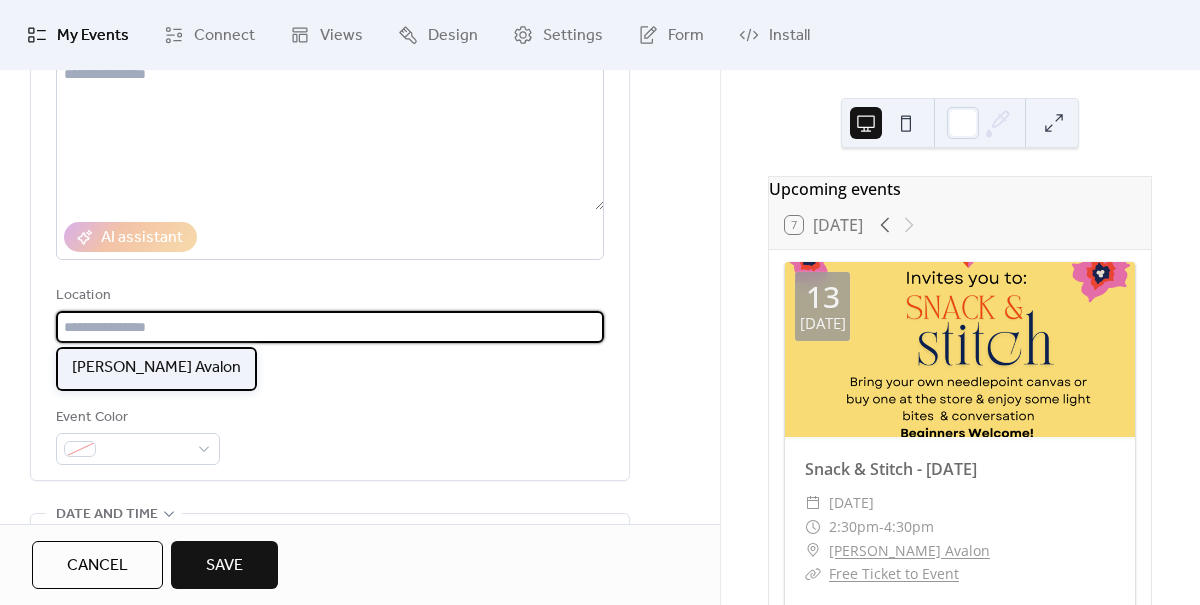 click on "[PERSON_NAME] Avalon" at bounding box center (156, 368) 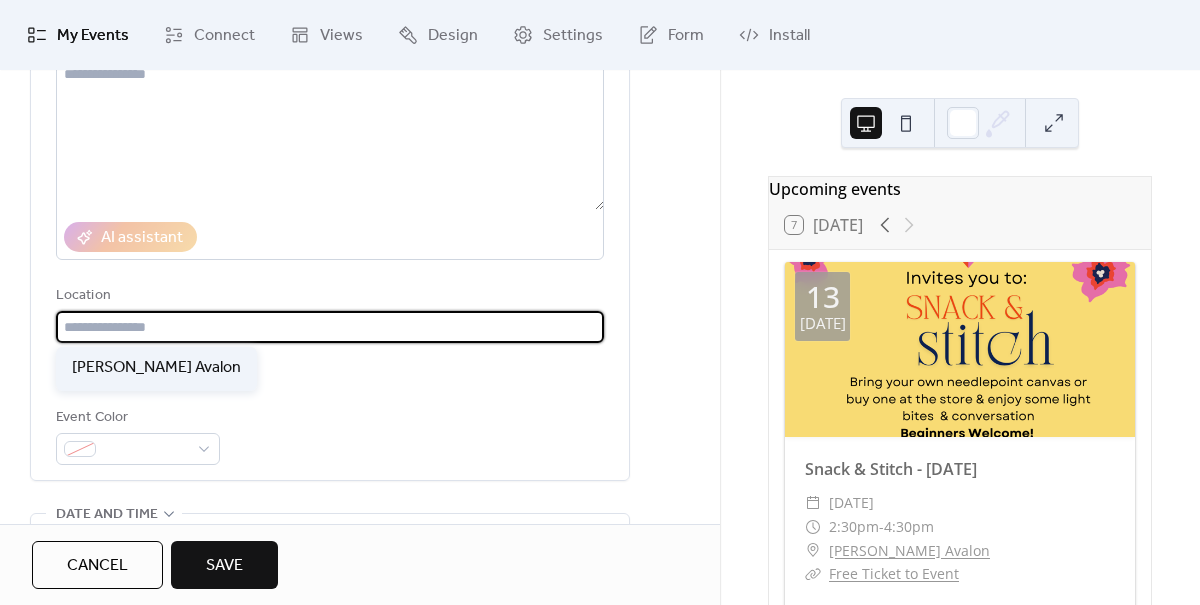type on "**********" 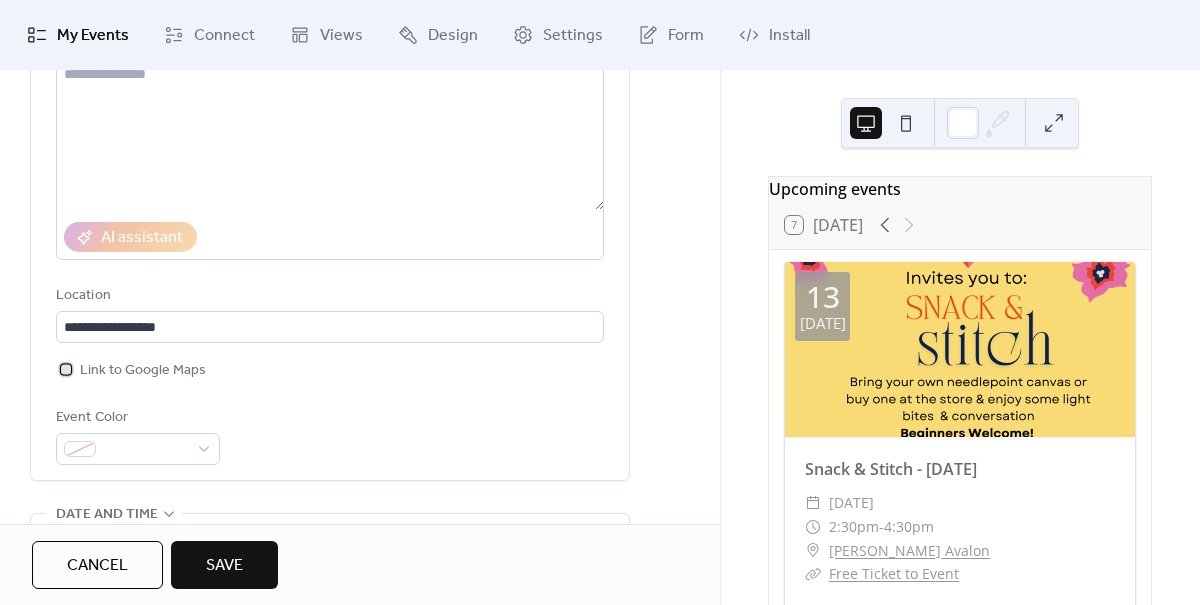 click on "Link to Google Maps" at bounding box center [143, 371] 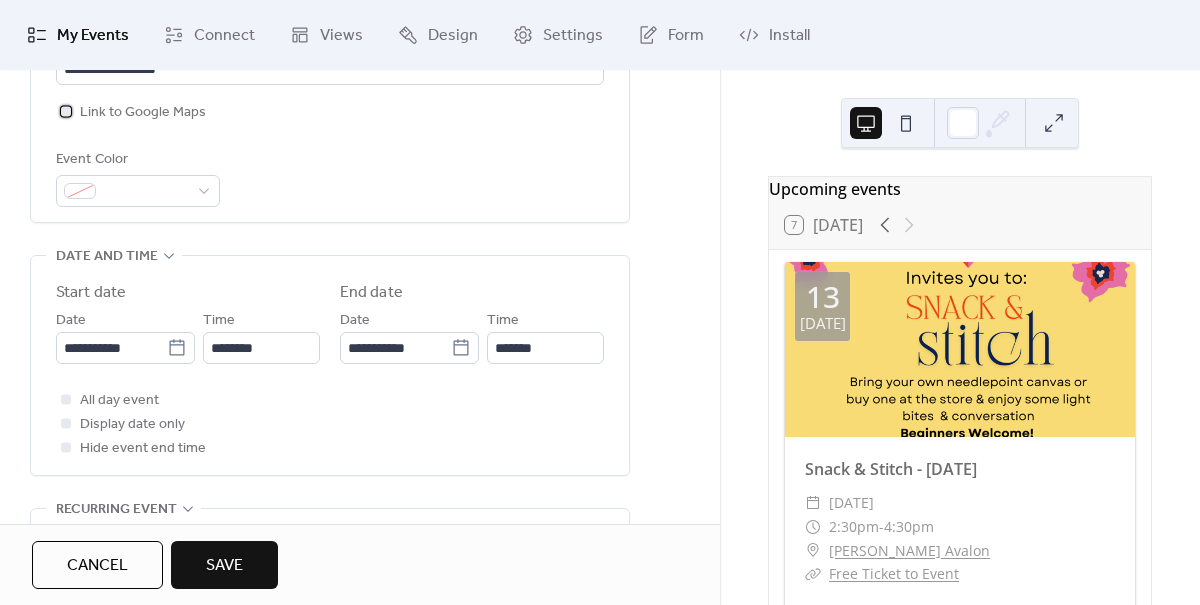 scroll, scrollTop: 515, scrollLeft: 0, axis: vertical 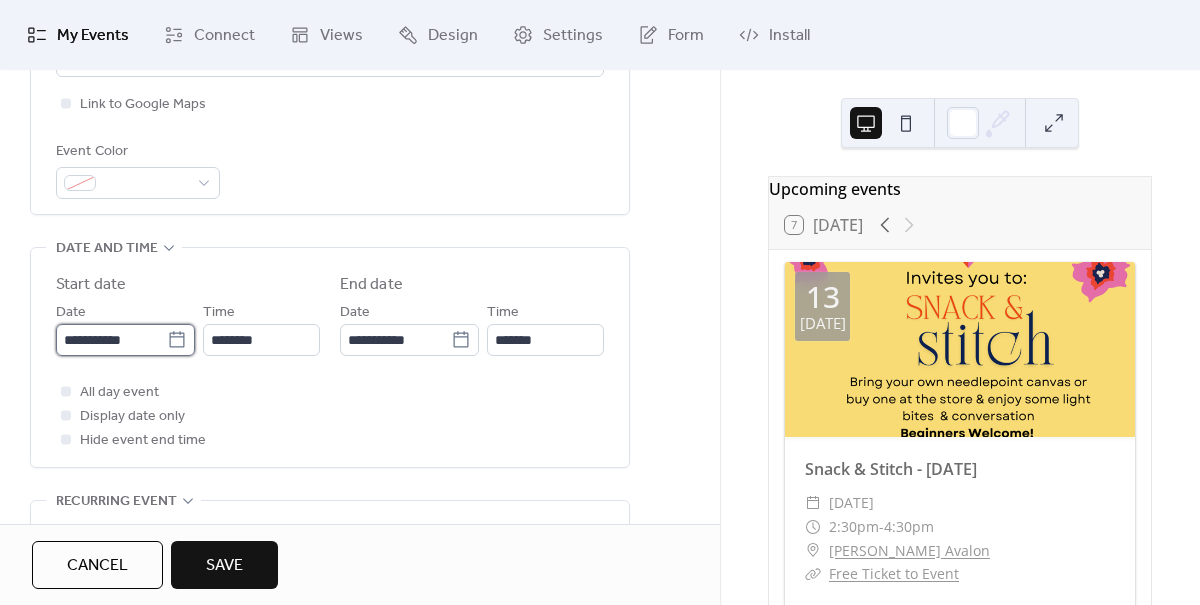 click on "**********" at bounding box center (111, 340) 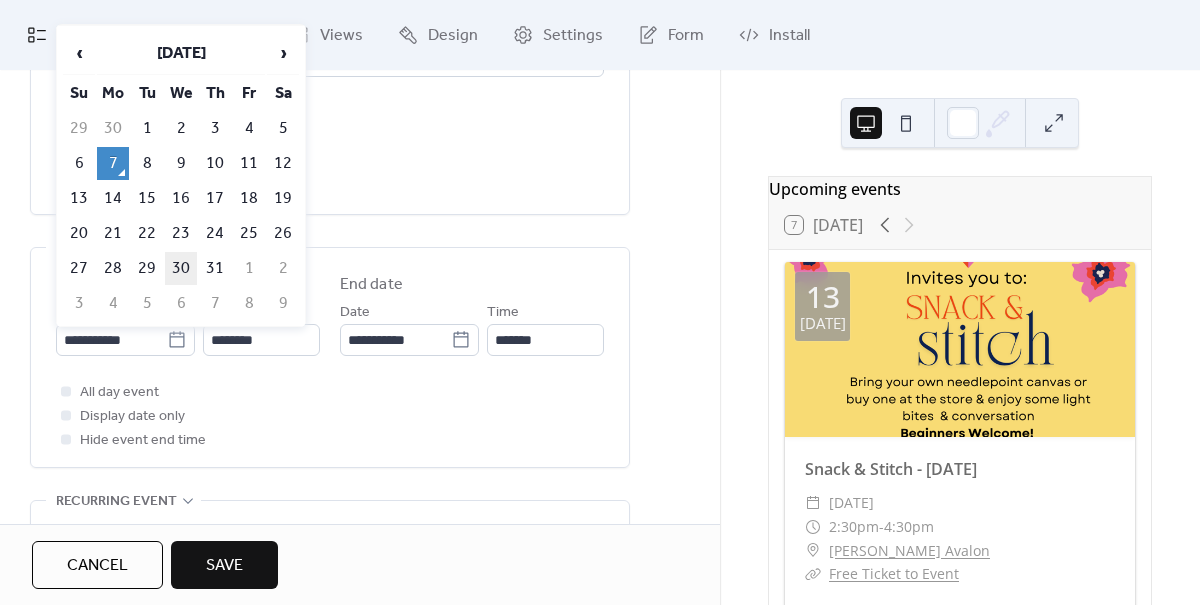 click on "30" at bounding box center [181, 268] 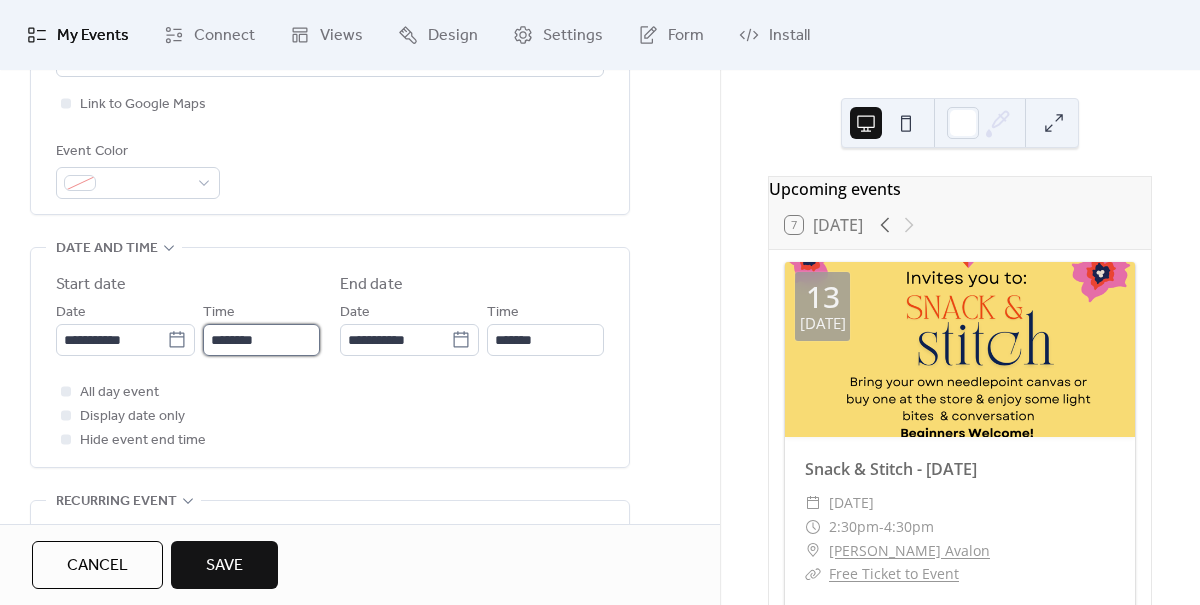 click on "********" at bounding box center [261, 340] 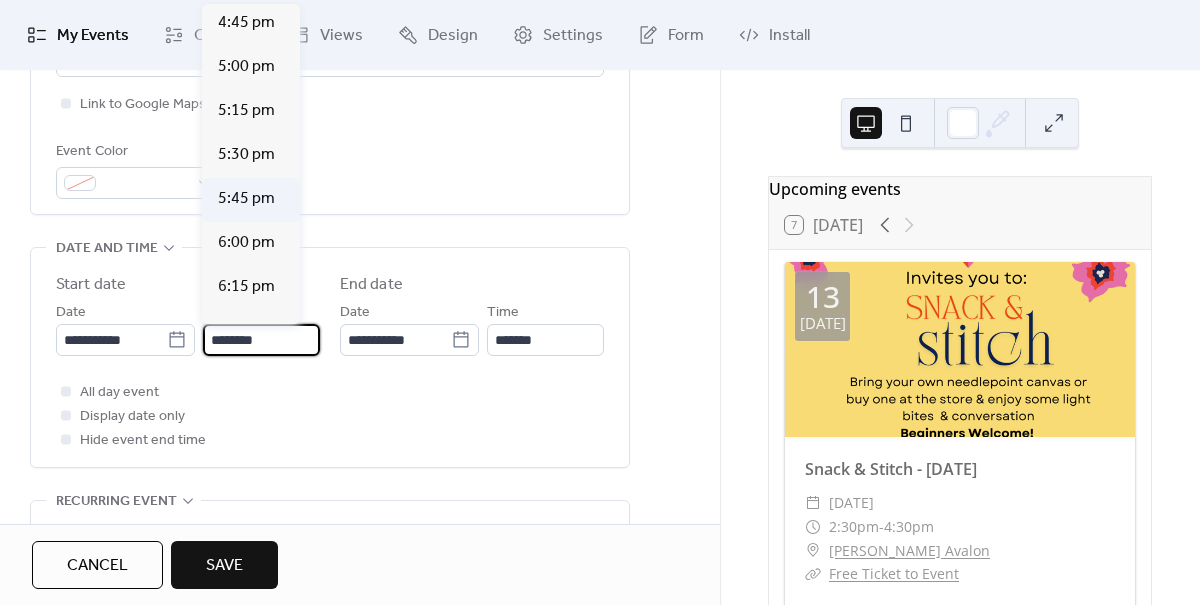 scroll, scrollTop: 2949, scrollLeft: 0, axis: vertical 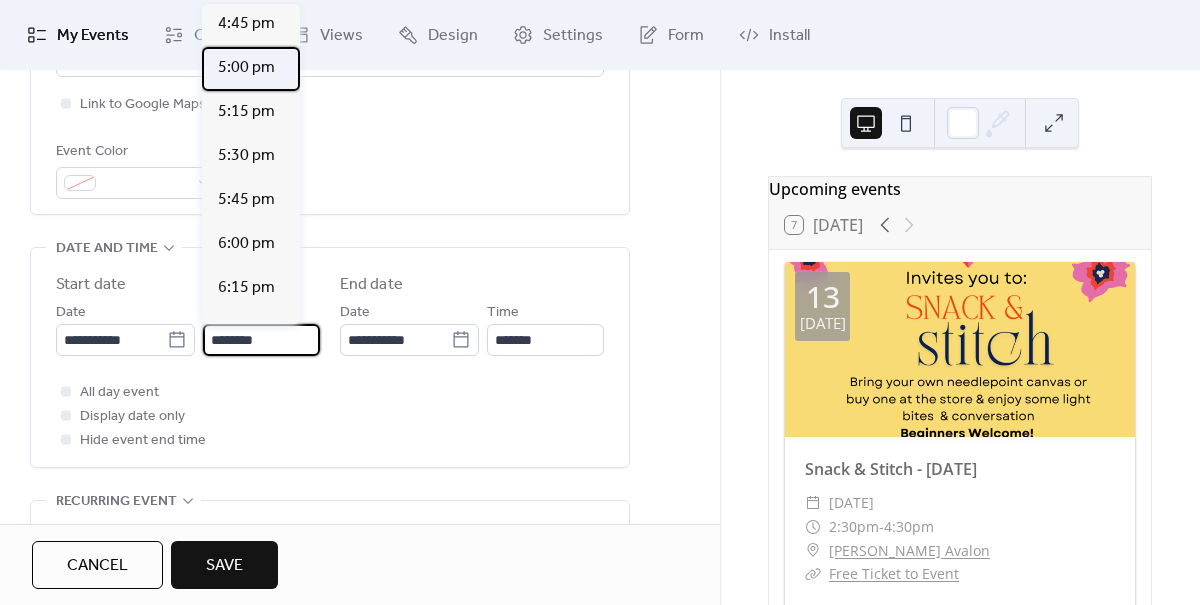 click on "5:00 pm" at bounding box center [246, 68] 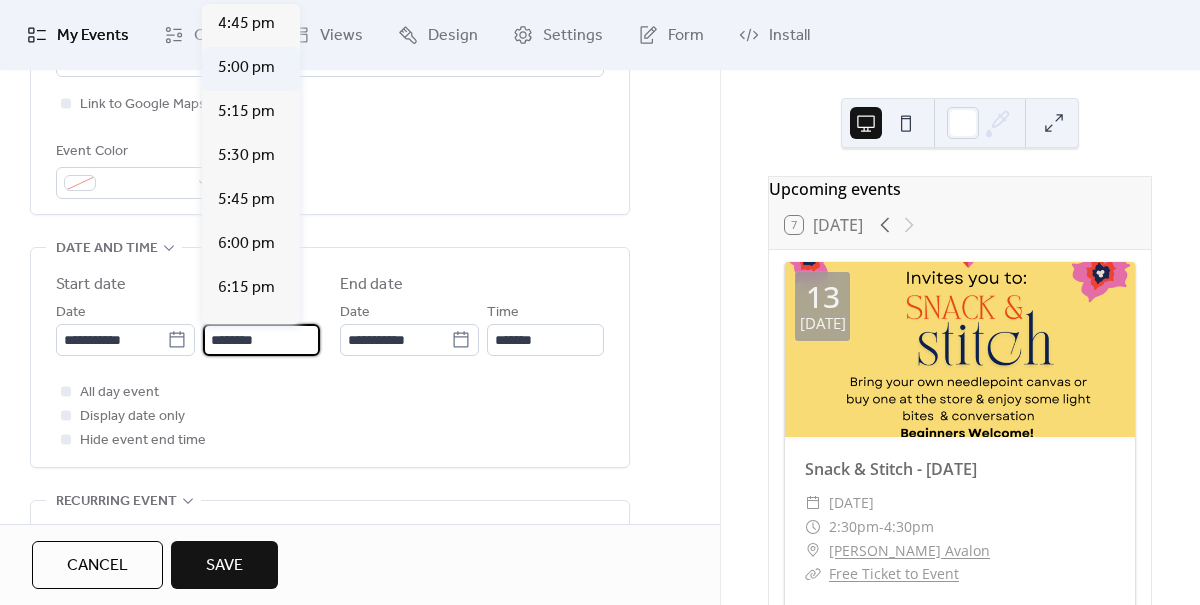type on "*******" 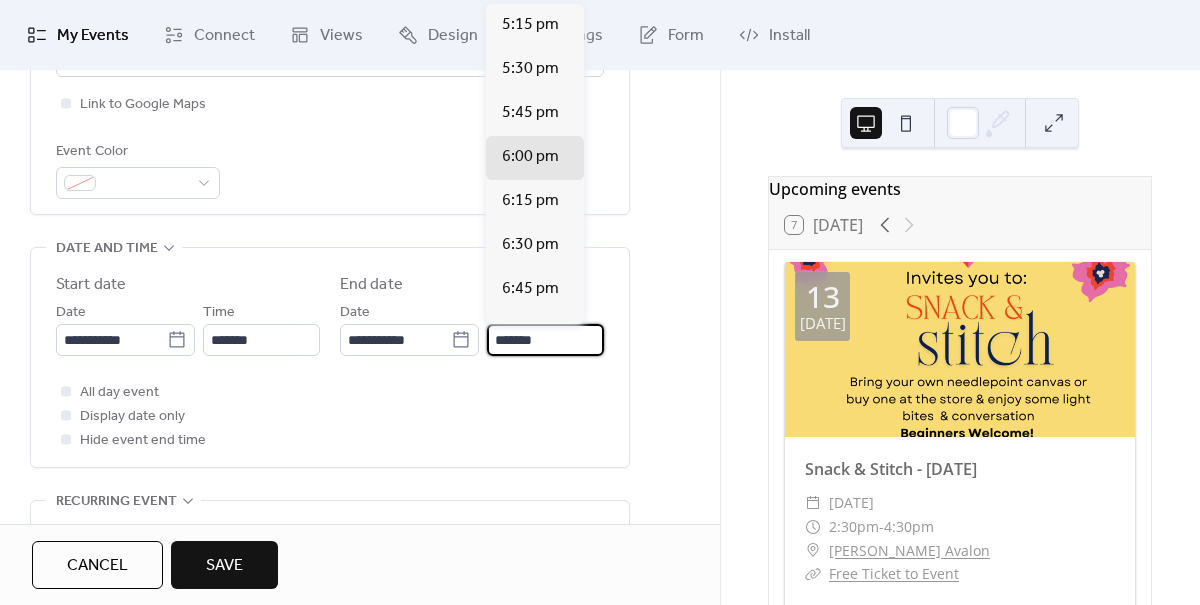 click on "*******" at bounding box center [545, 340] 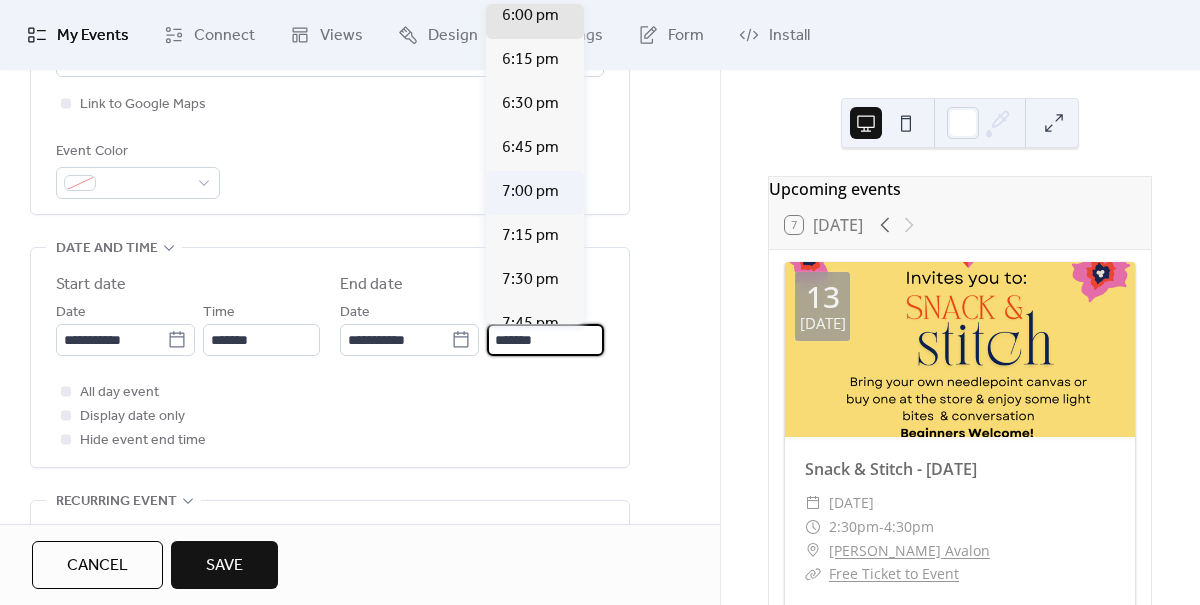 scroll, scrollTop: 228, scrollLeft: 0, axis: vertical 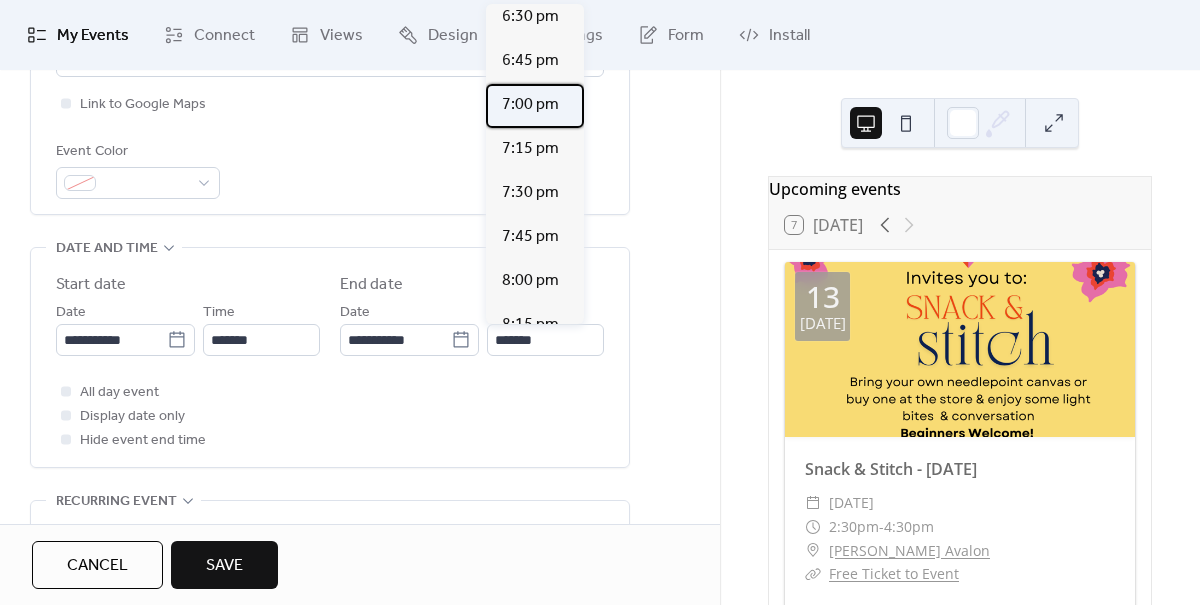 click on "7:00 pm" at bounding box center (530, 105) 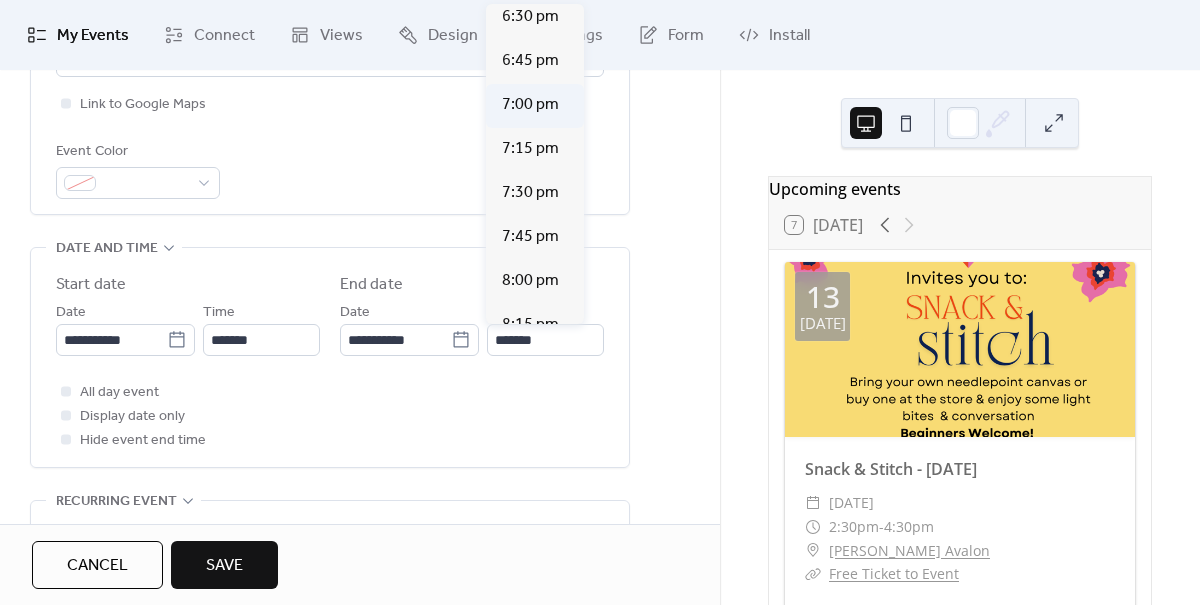 type on "*******" 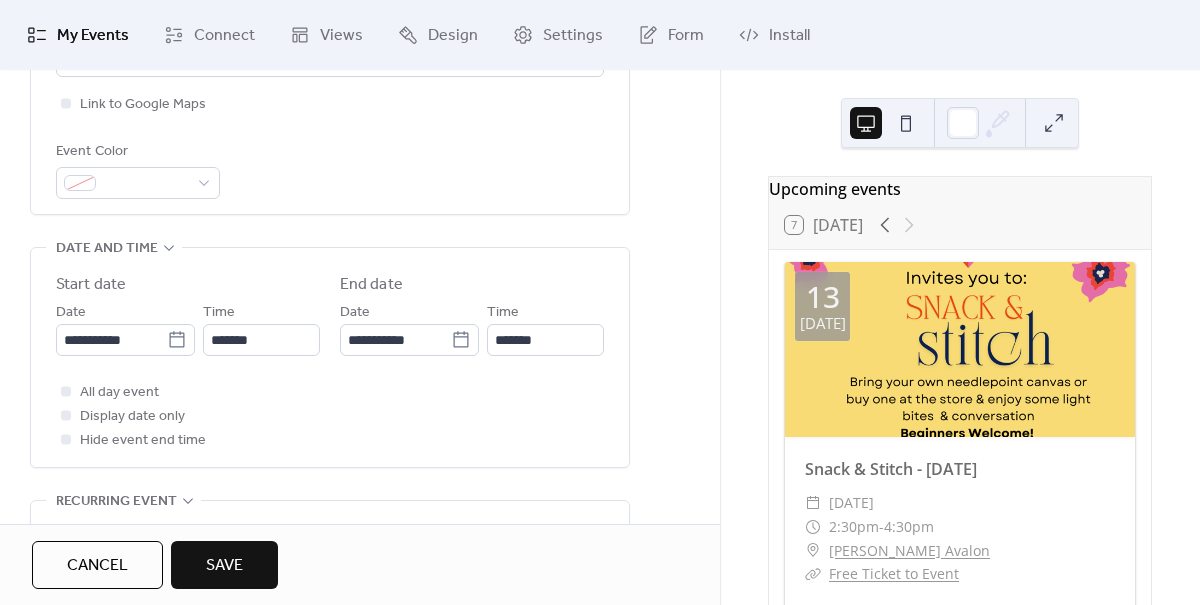 click on "All day event Display date only Hide event end time" at bounding box center (330, 416) 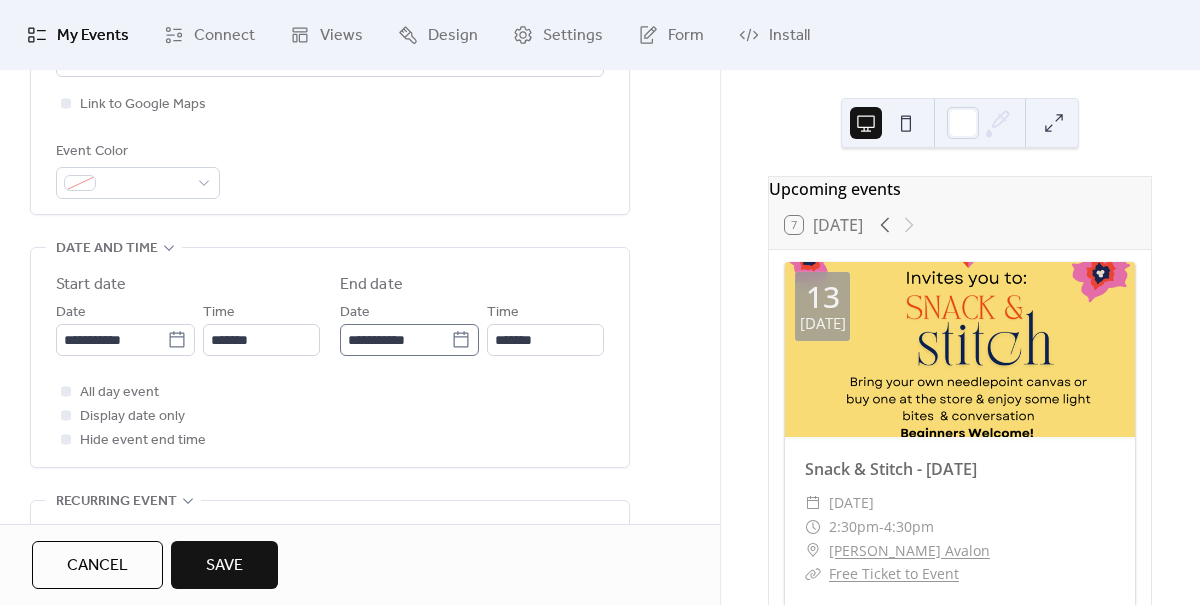 scroll, scrollTop: 1, scrollLeft: 0, axis: vertical 